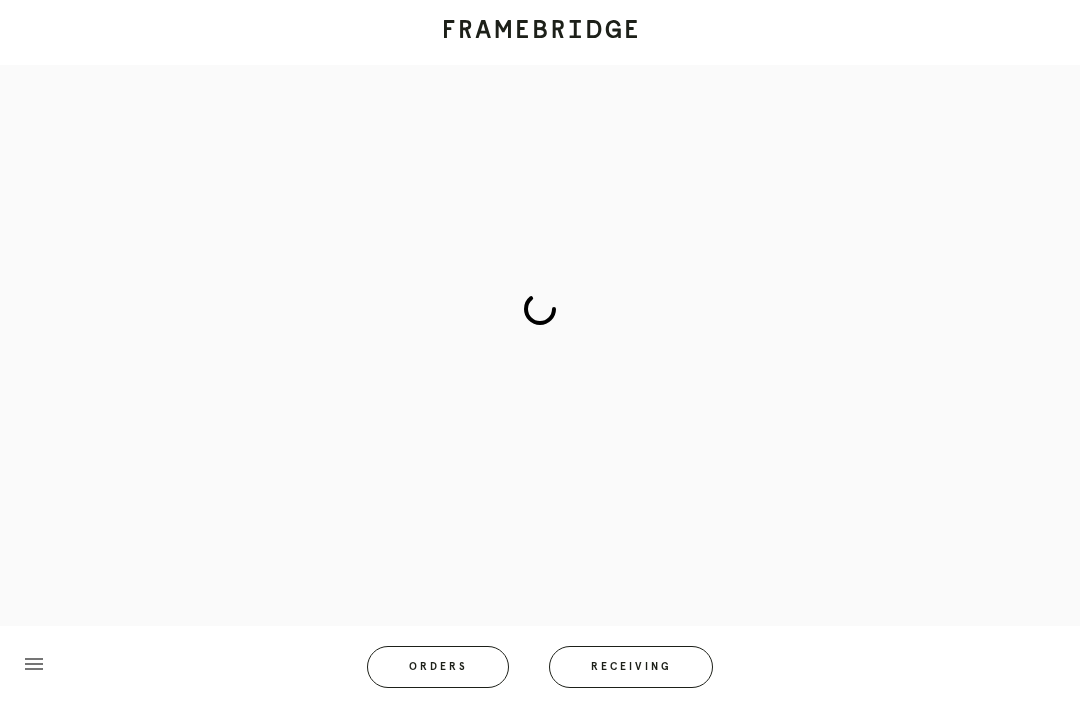 click on "Receiving" at bounding box center (631, 667) 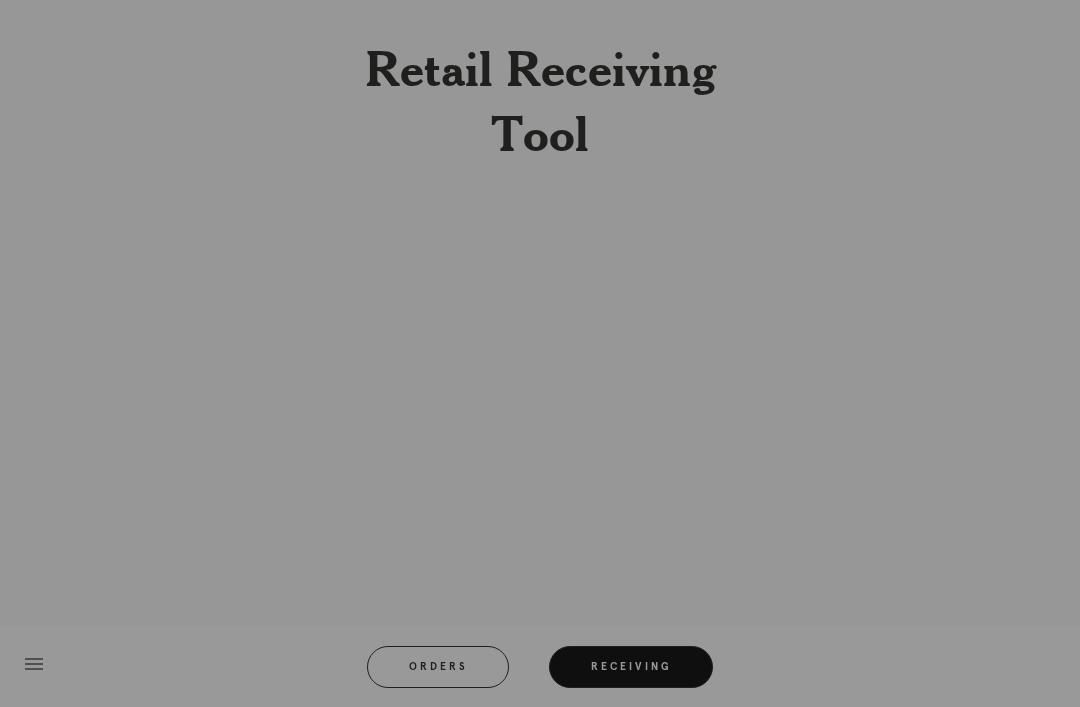 scroll, scrollTop: 64, scrollLeft: 0, axis: vertical 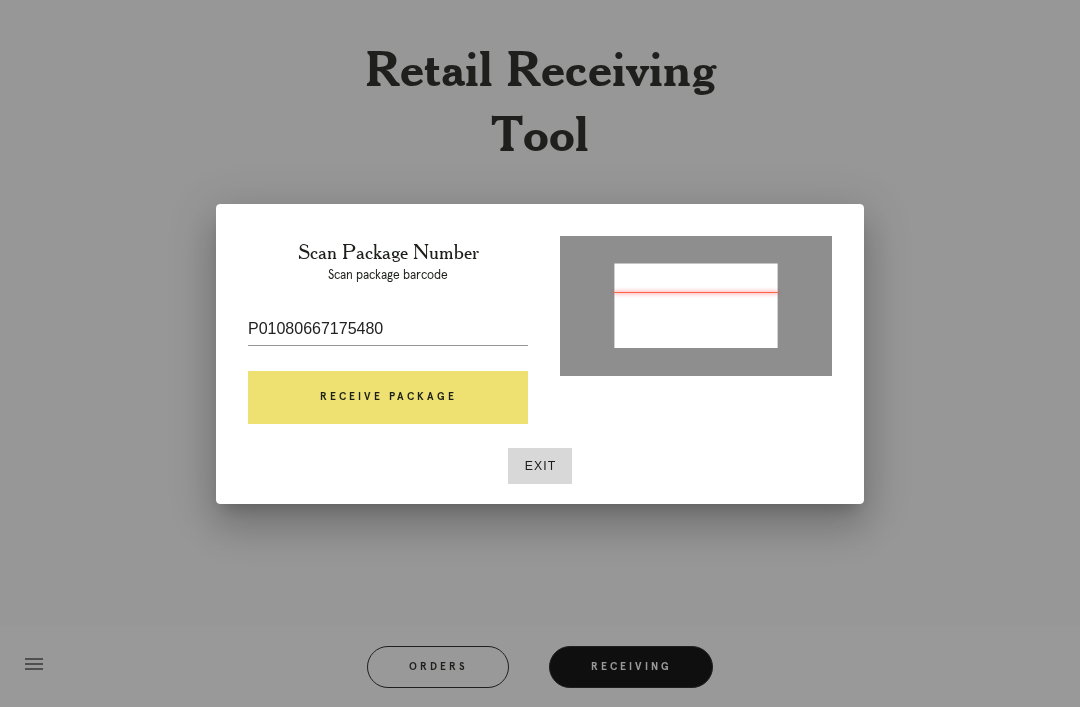 click on "Receive Package" at bounding box center (388, 398) 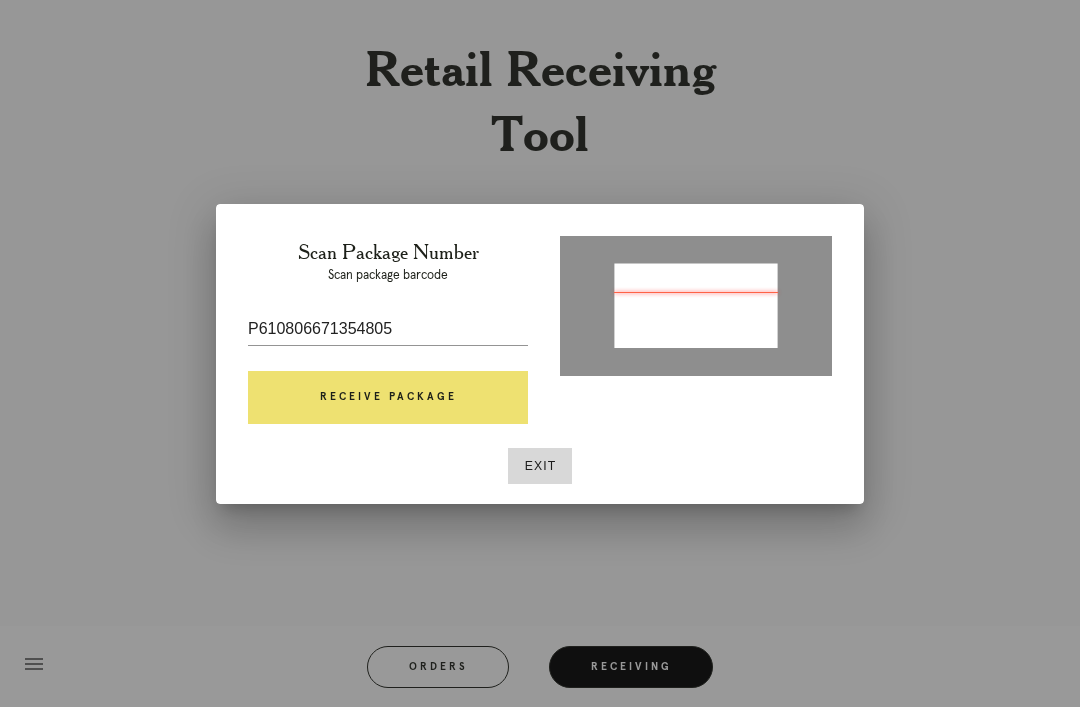 click on "Receive Package" at bounding box center (388, 398) 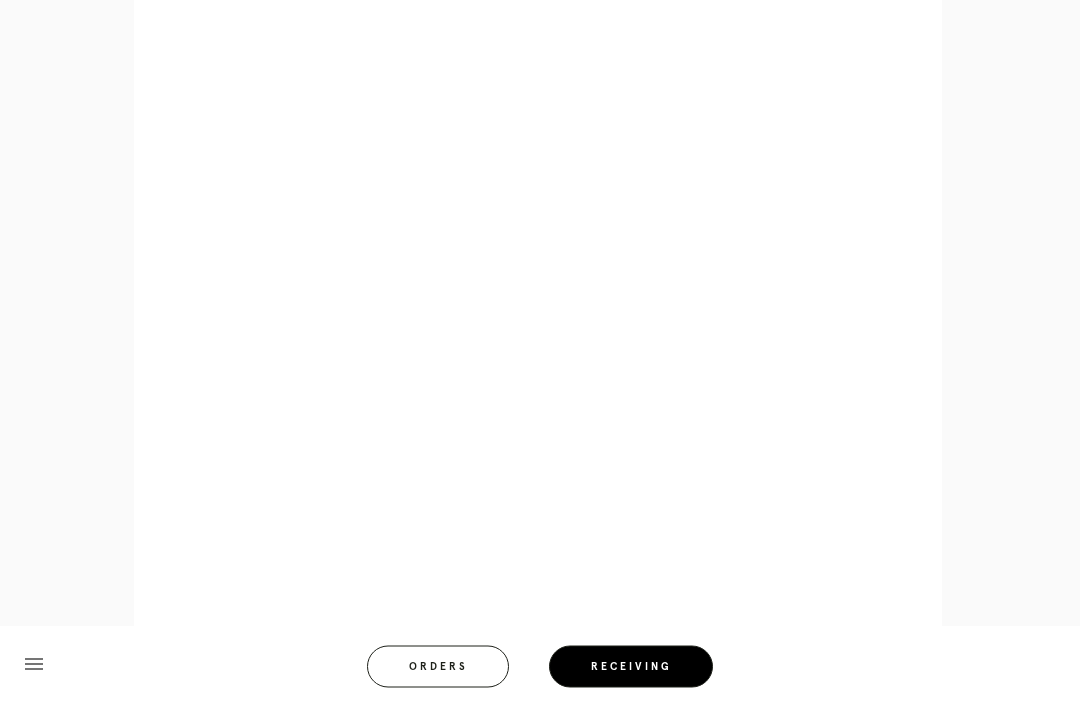 scroll, scrollTop: 962, scrollLeft: 0, axis: vertical 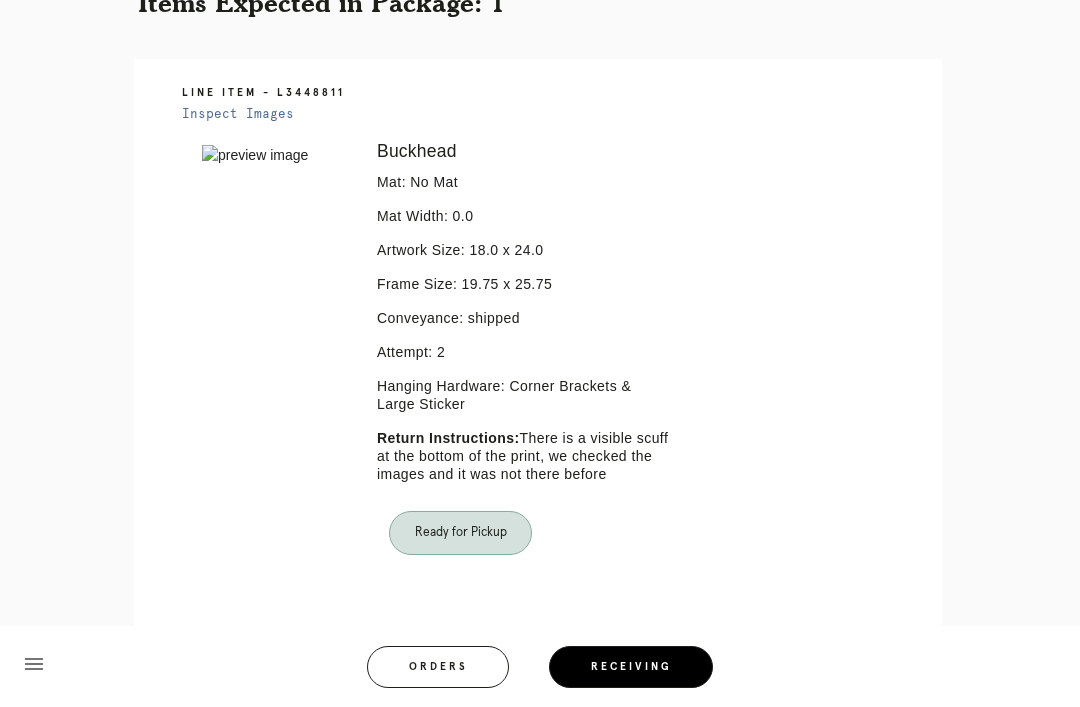 click on "Receiving" at bounding box center [631, 667] 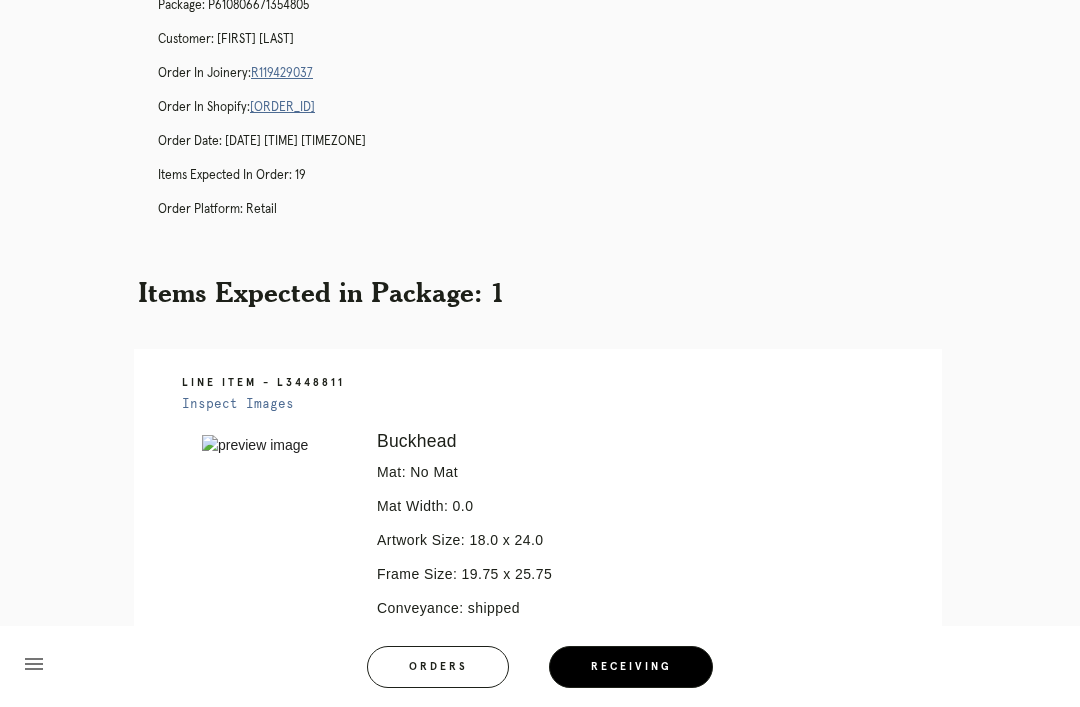 scroll, scrollTop: 0, scrollLeft: 0, axis: both 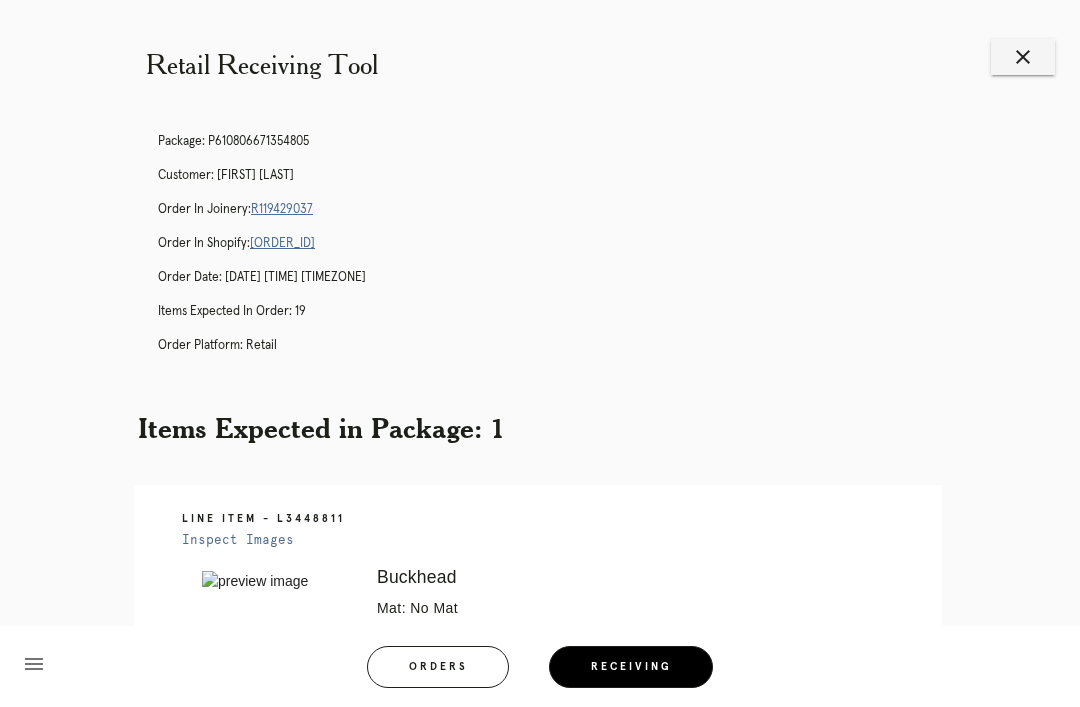 click on "close" at bounding box center (1023, 57) 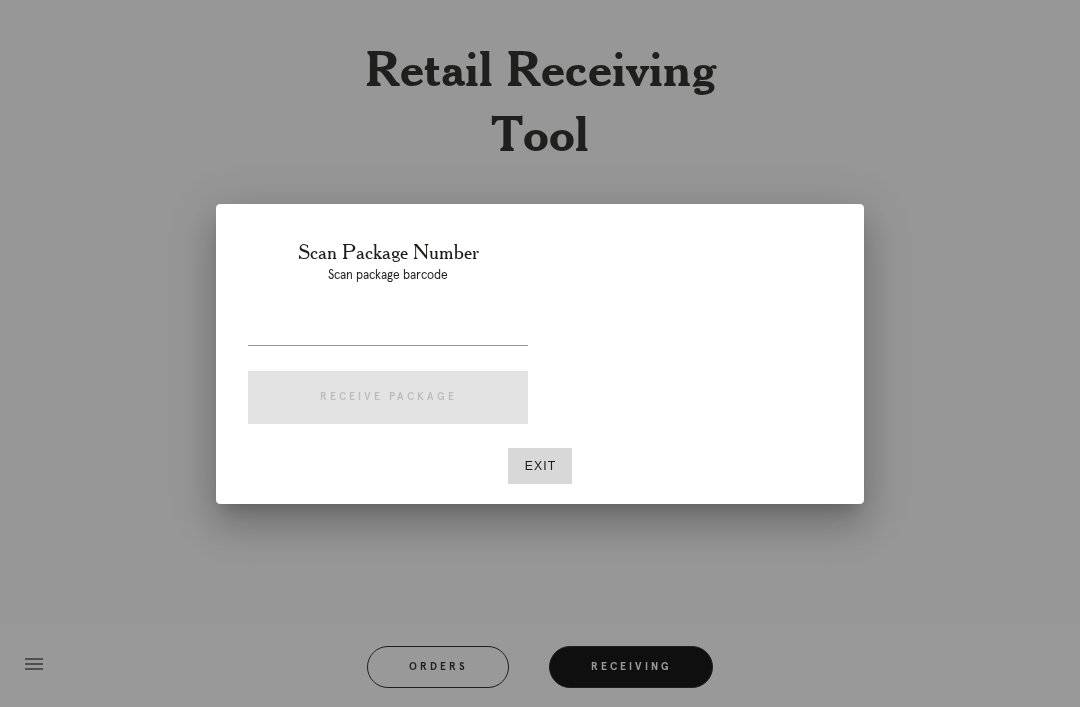 scroll, scrollTop: 0, scrollLeft: 0, axis: both 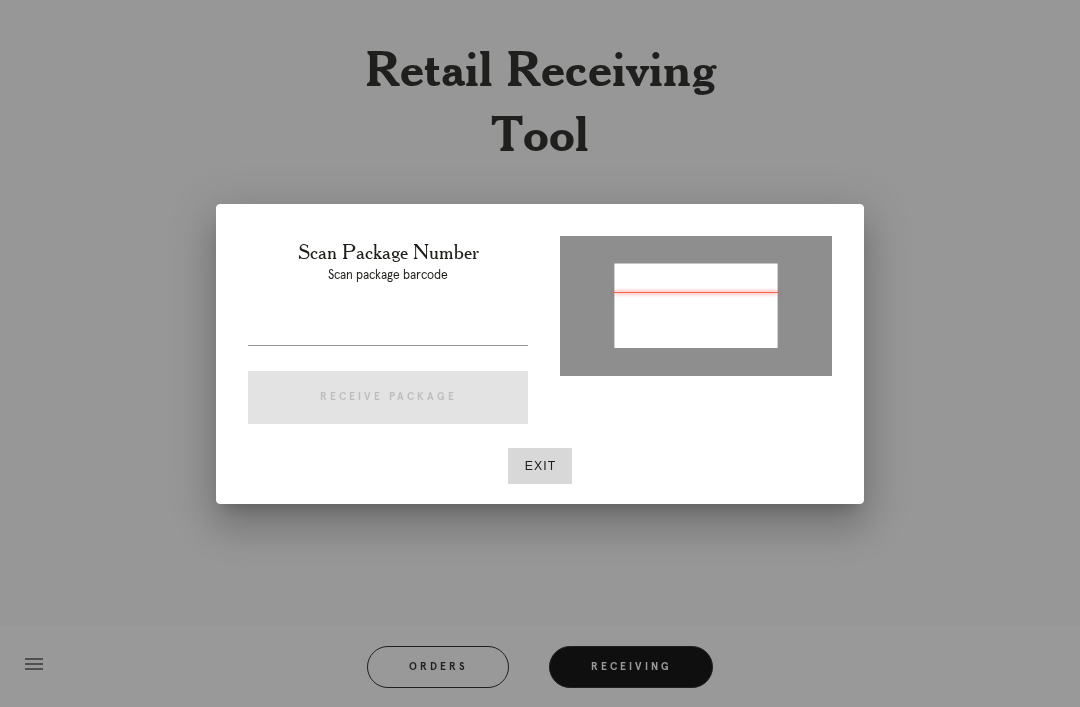 type on "P314267160856067" 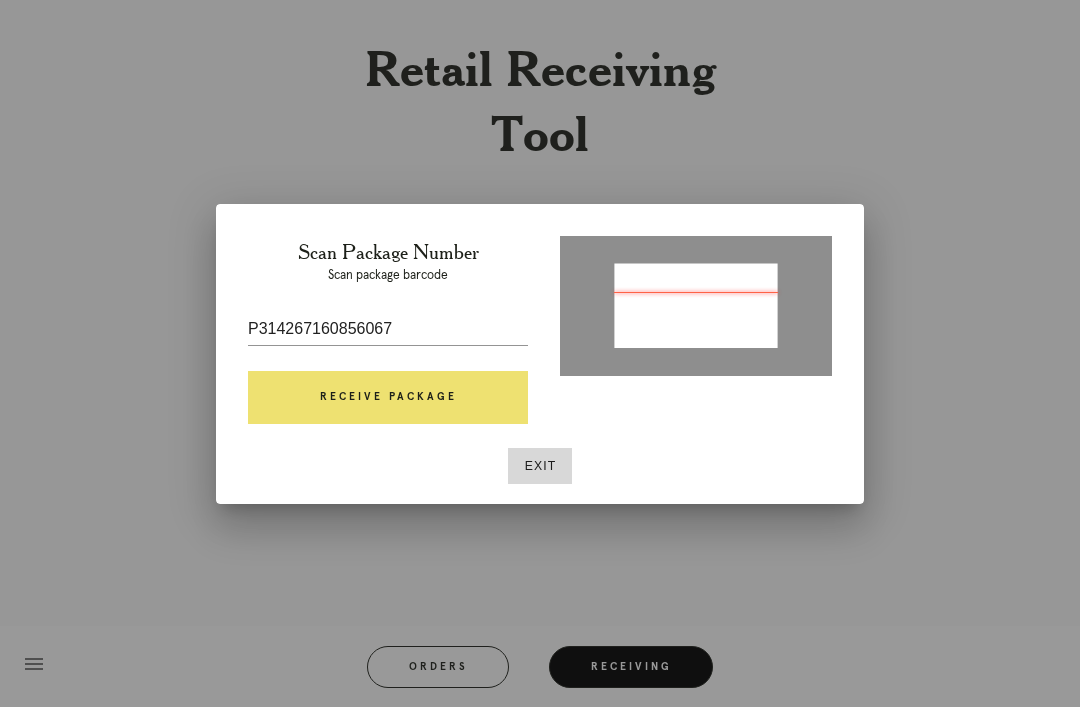 click on "Receive Package" at bounding box center (388, 398) 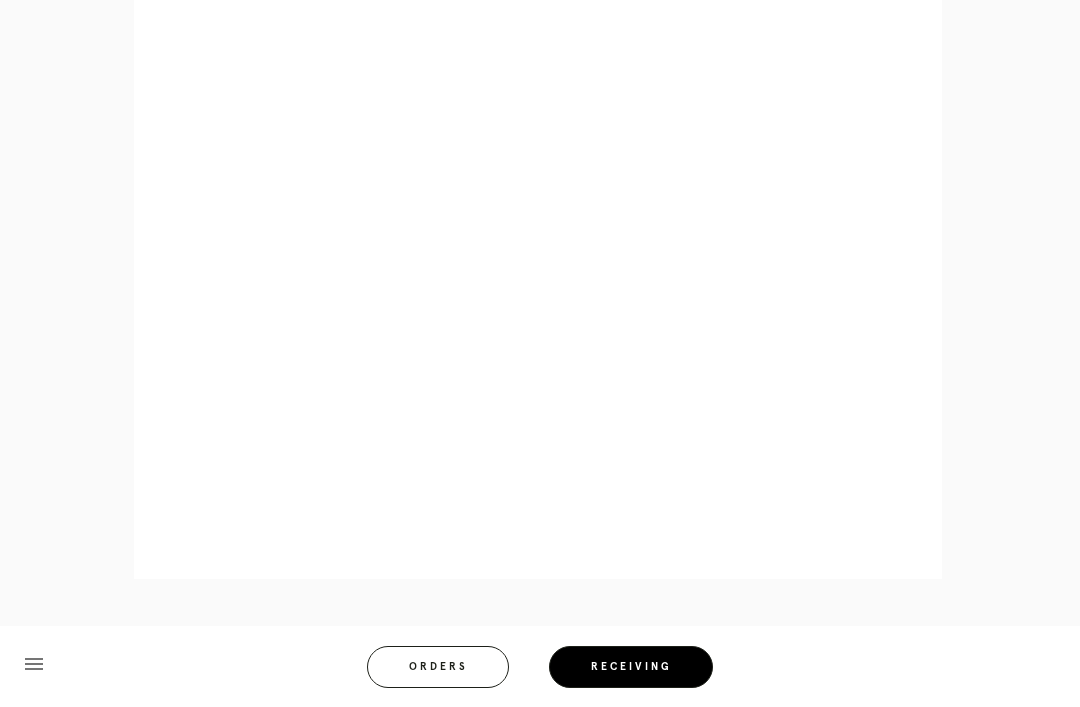 scroll, scrollTop: 2500, scrollLeft: 0, axis: vertical 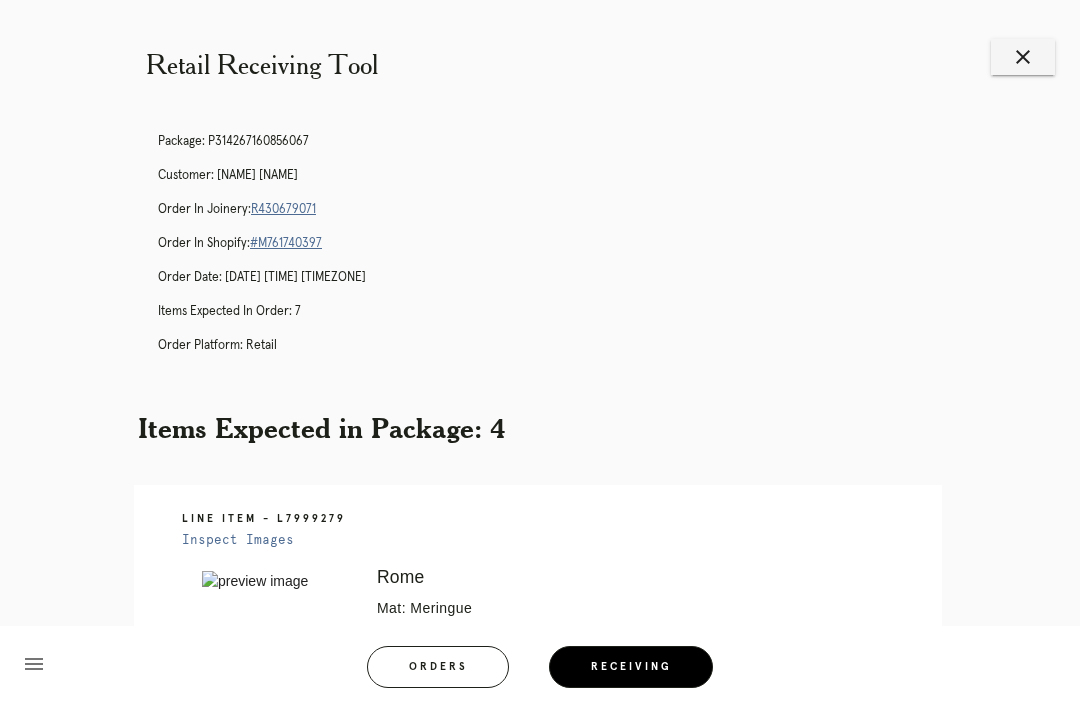 click on "close" at bounding box center (1023, 57) 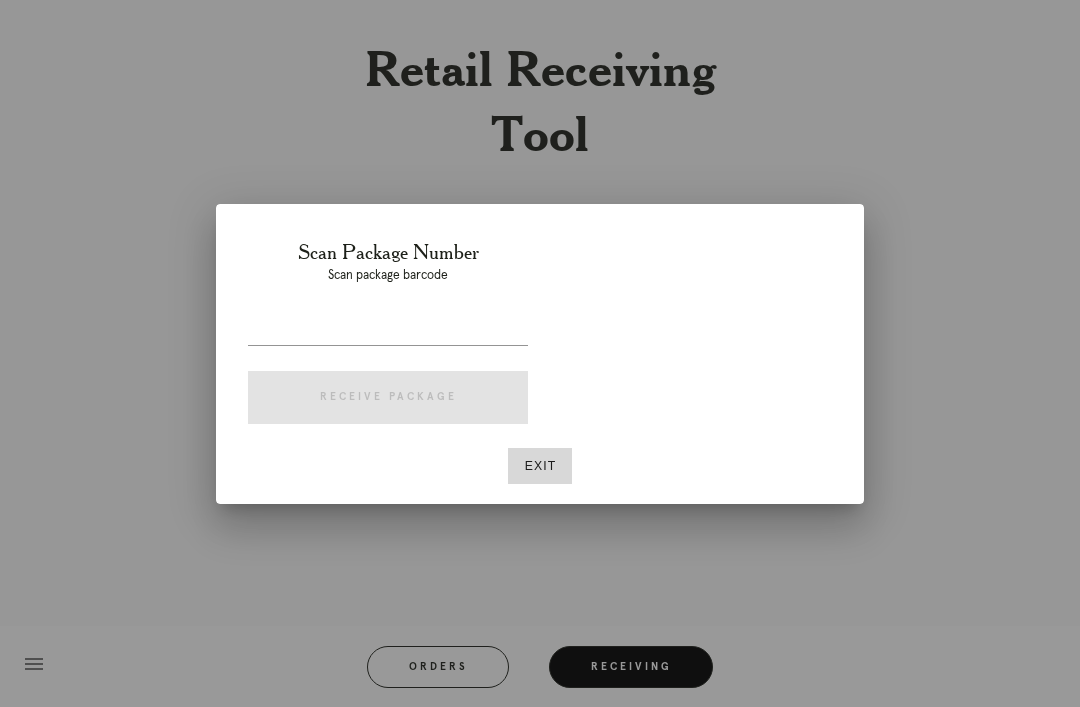 scroll, scrollTop: 0, scrollLeft: 0, axis: both 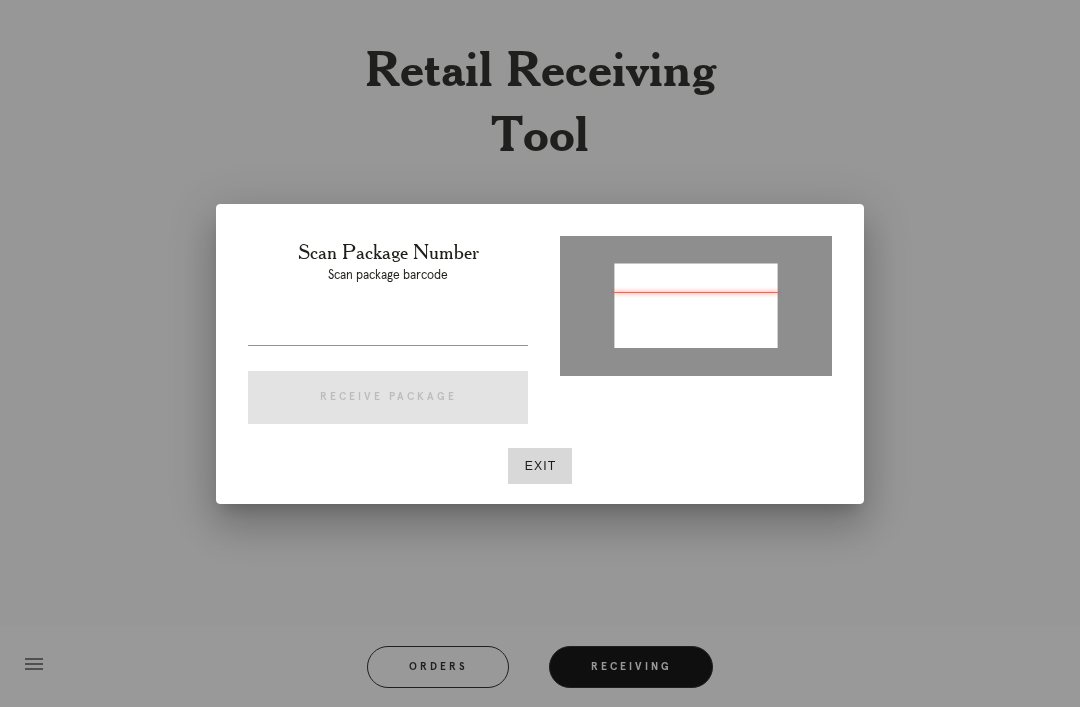 type on "P241131406242816" 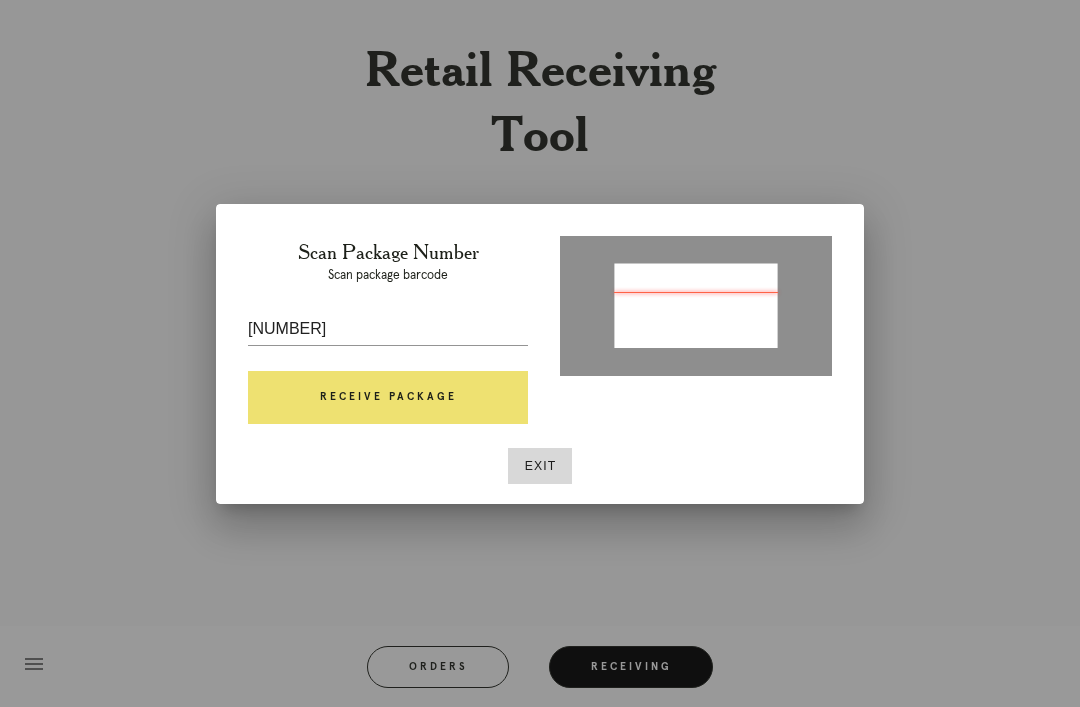 click on "Receive Package" at bounding box center [388, 398] 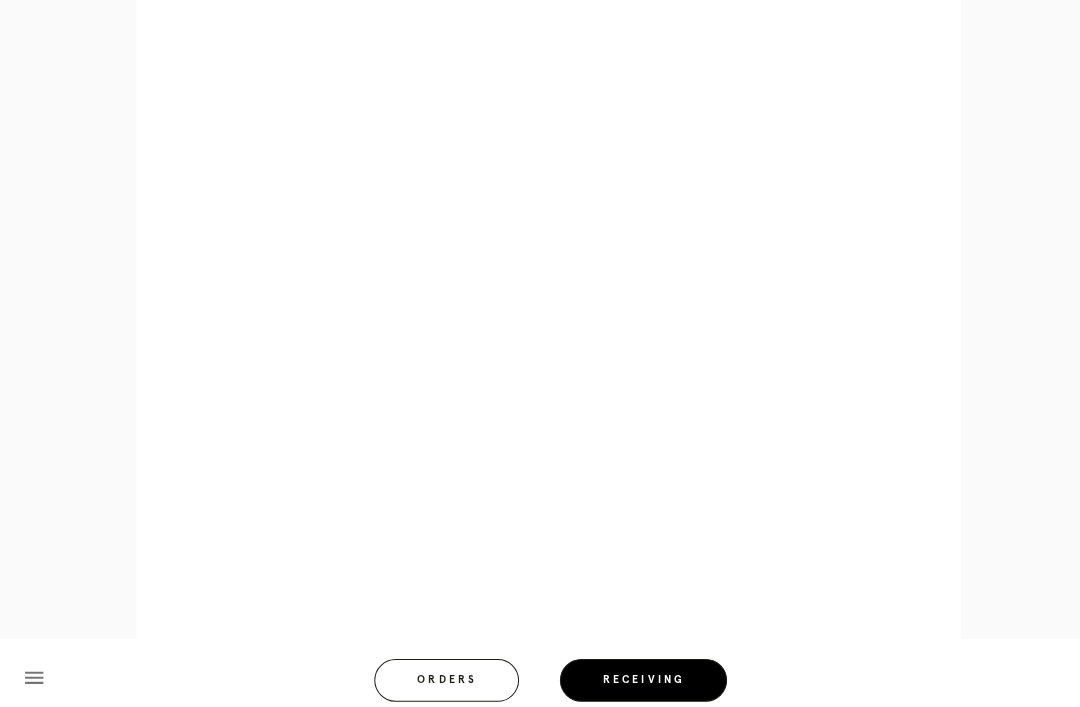 scroll, scrollTop: 924, scrollLeft: 0, axis: vertical 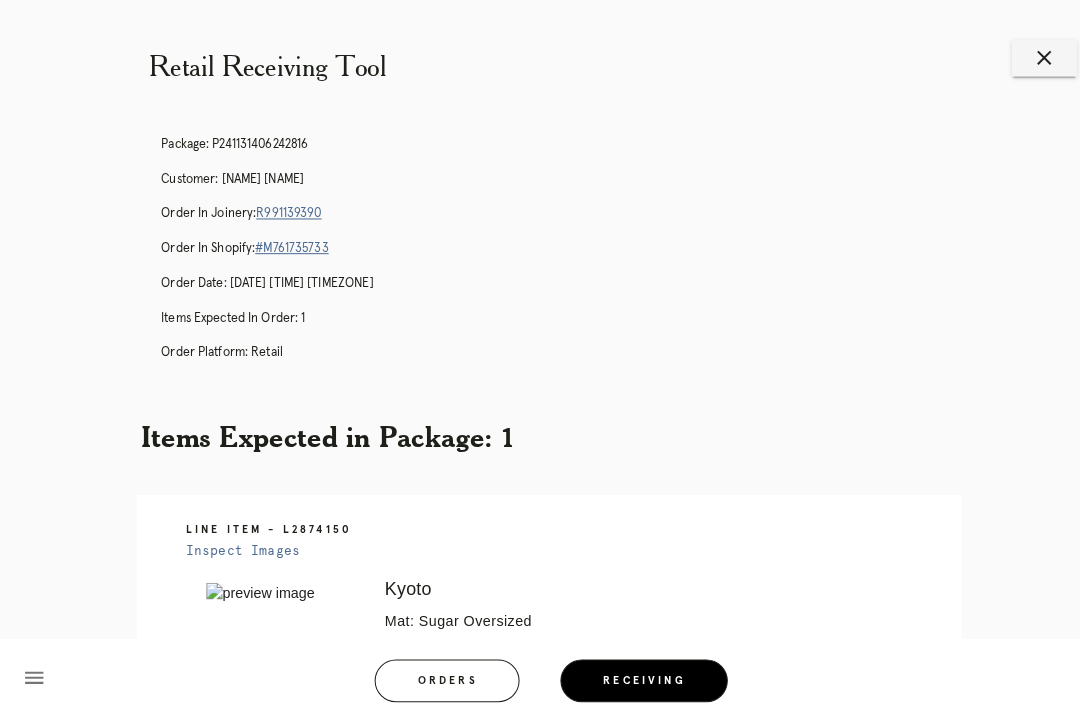 click on "close" at bounding box center [1023, 57] 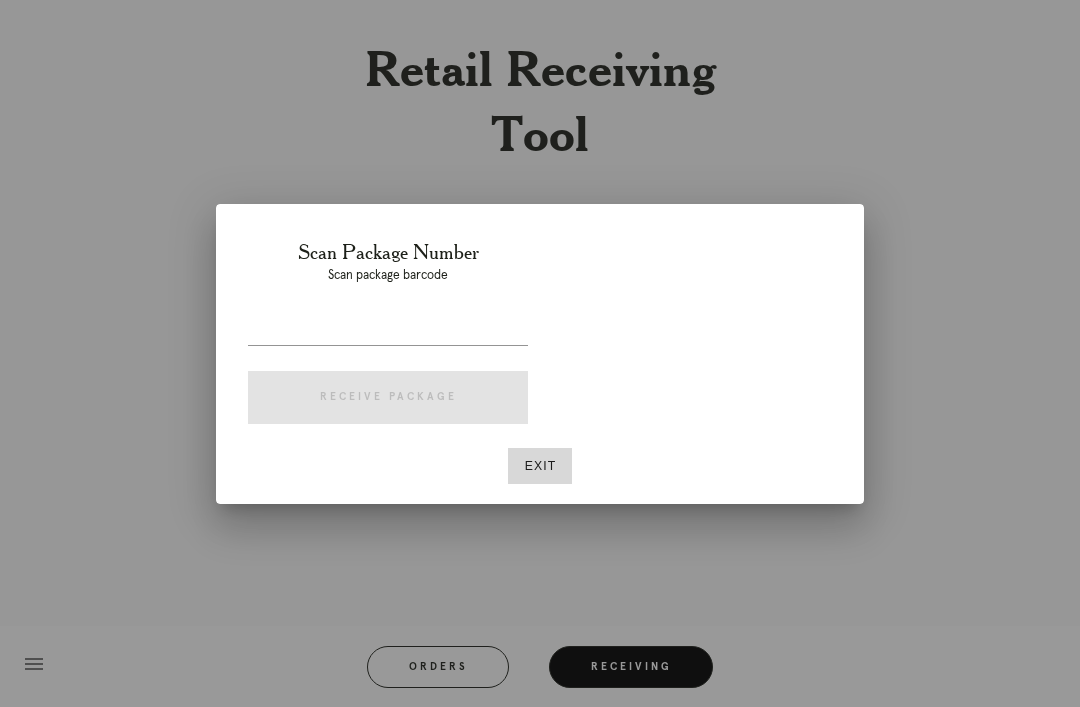scroll, scrollTop: 0, scrollLeft: 0, axis: both 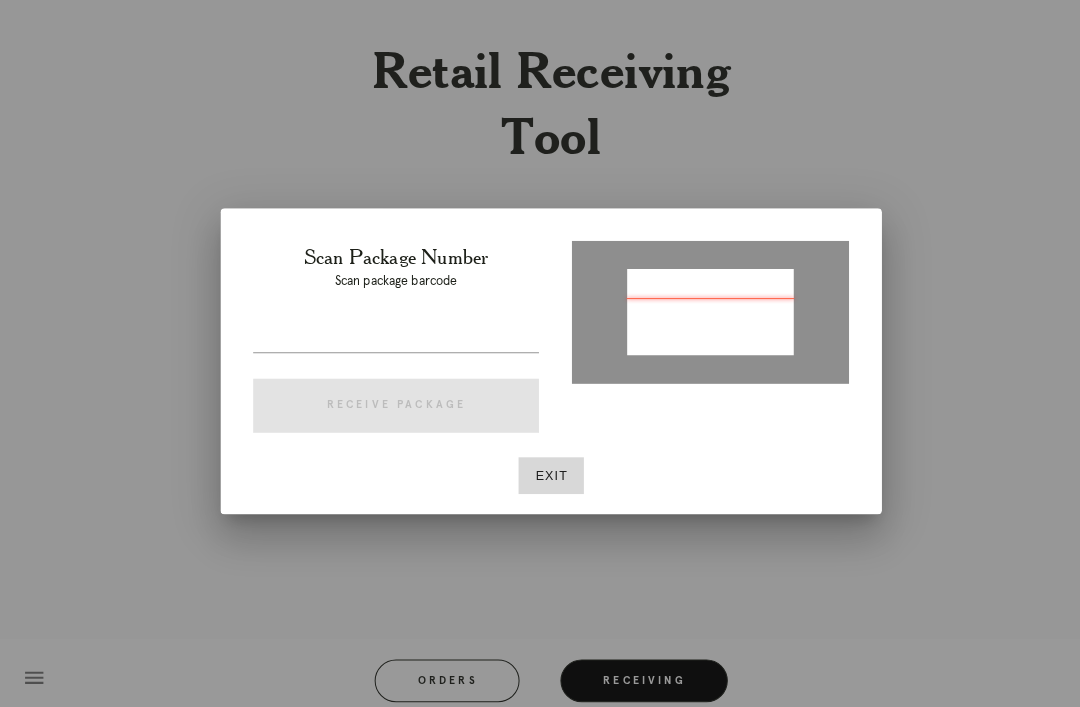 type on "P943526190744097" 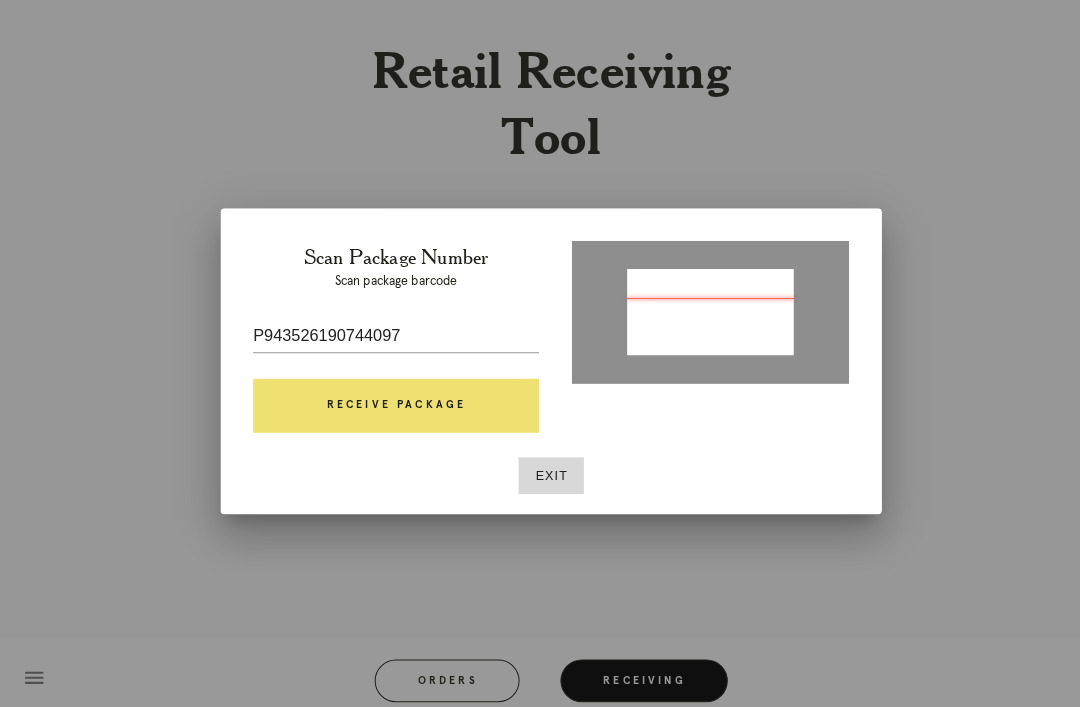 click on "Receive Package" at bounding box center [388, 398] 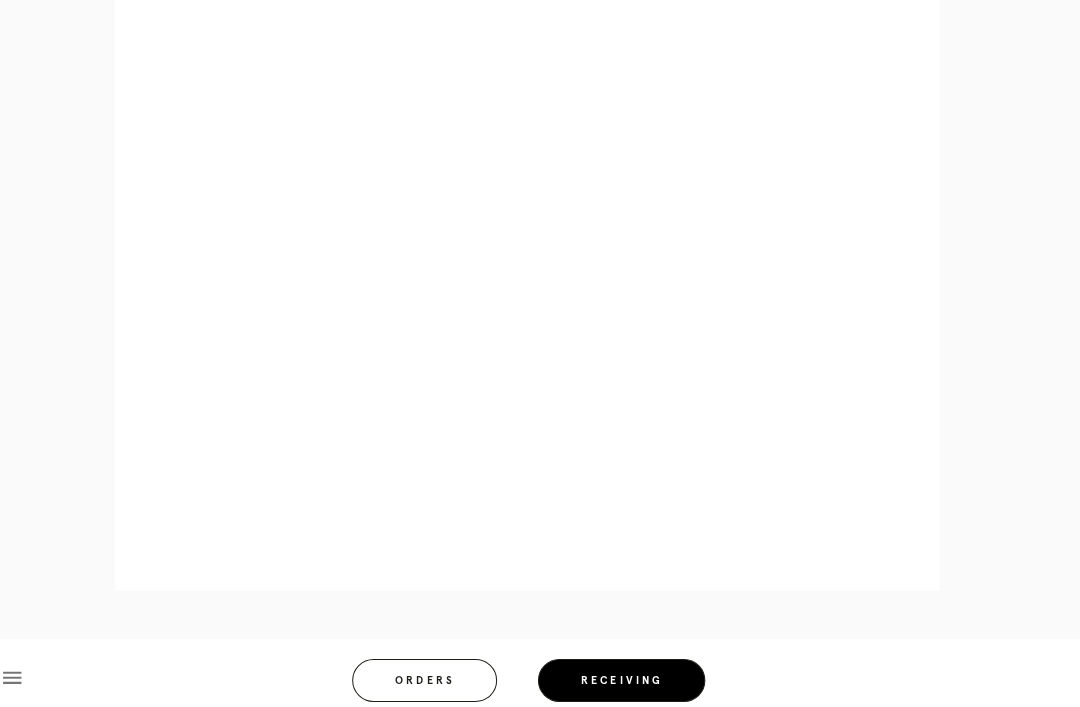 scroll, scrollTop: 993, scrollLeft: 0, axis: vertical 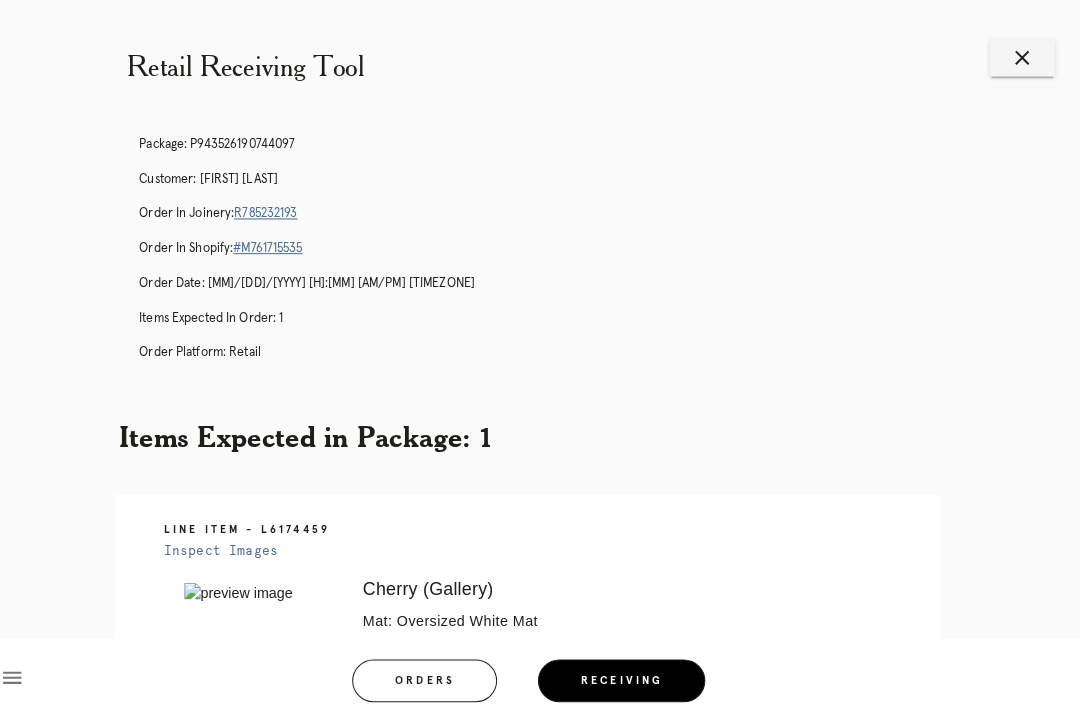 click on "close" at bounding box center (1023, 57) 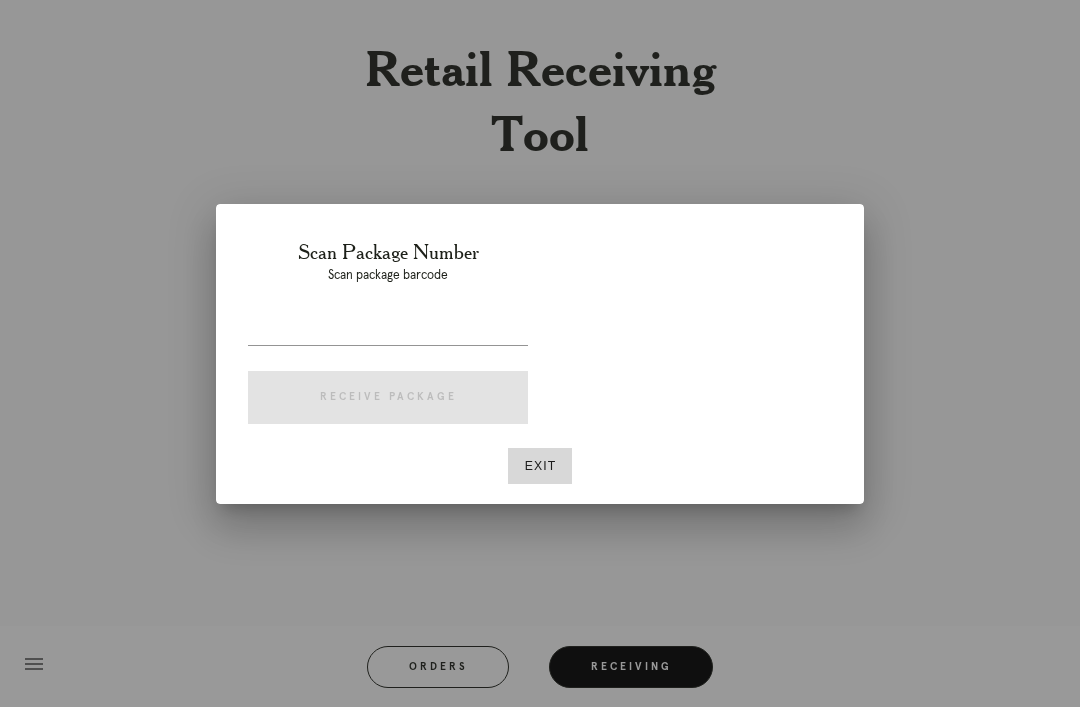 scroll, scrollTop: 0, scrollLeft: 22, axis: horizontal 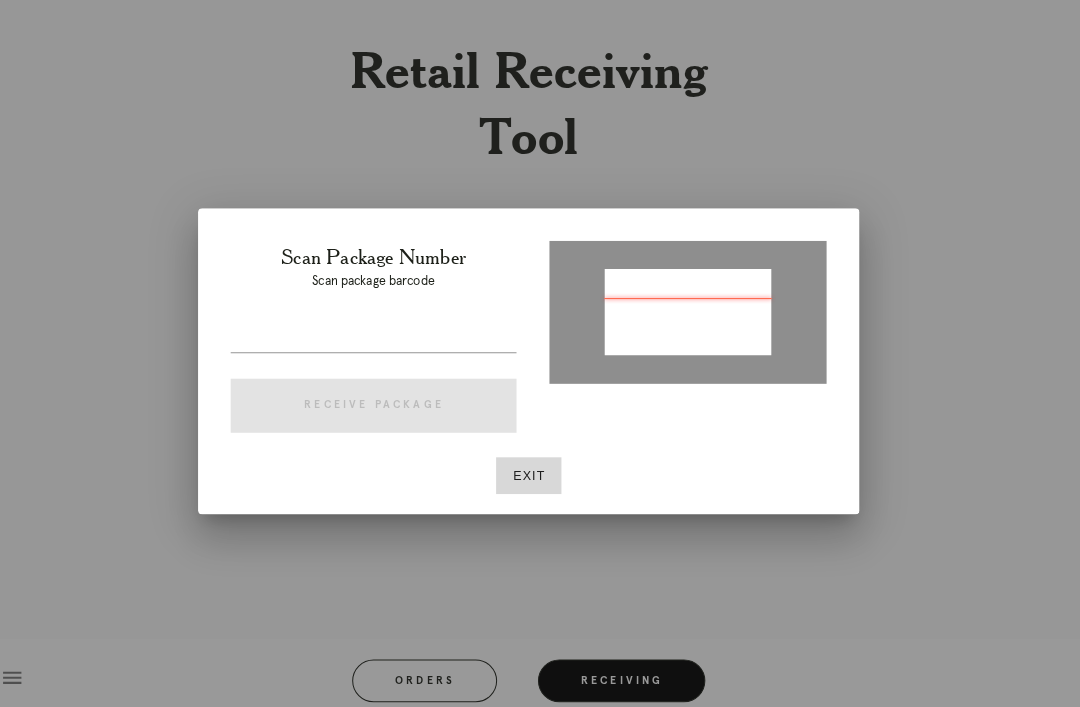 type on "P785758823141216" 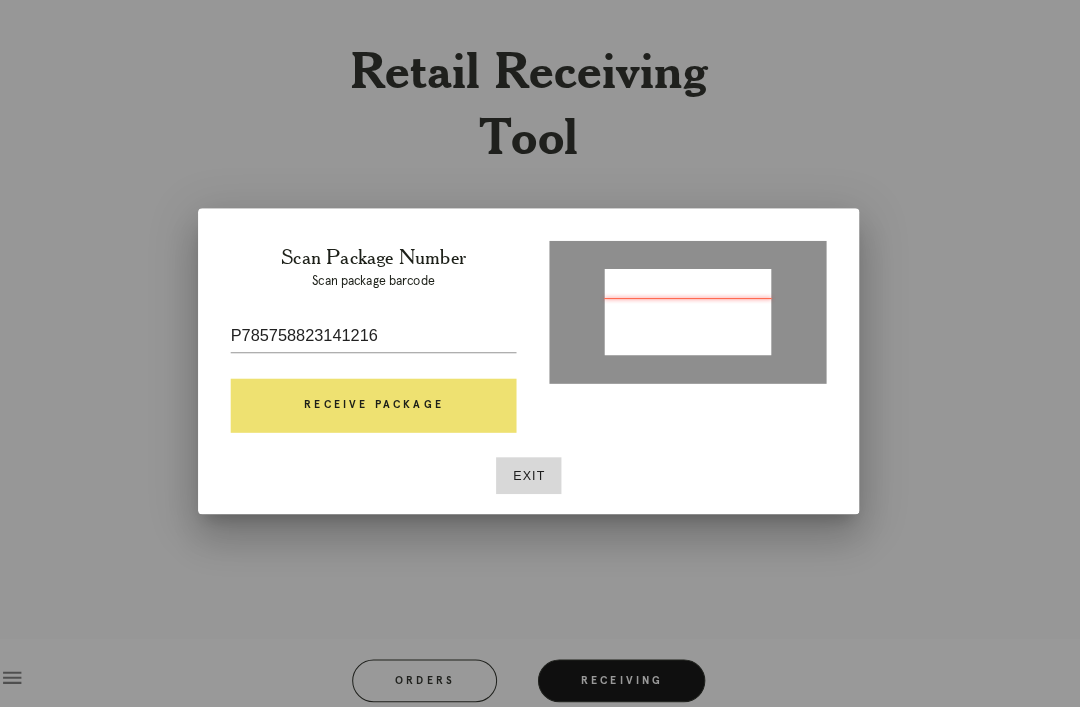 click on "Receive Package" at bounding box center (388, 398) 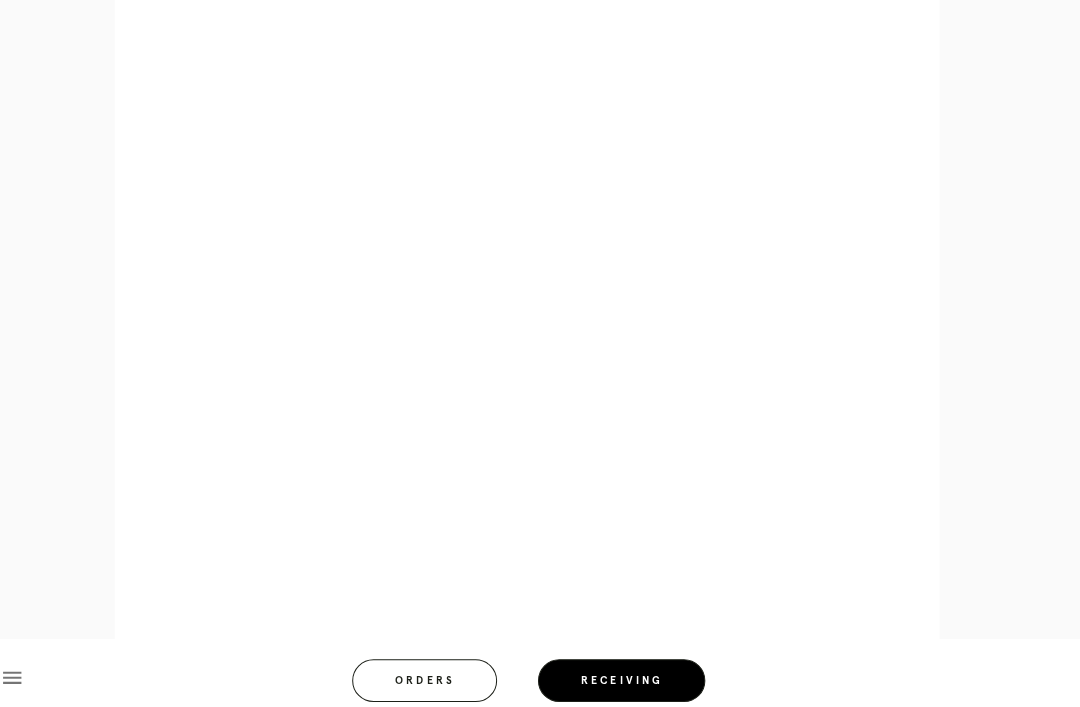 scroll, scrollTop: 1051, scrollLeft: 0, axis: vertical 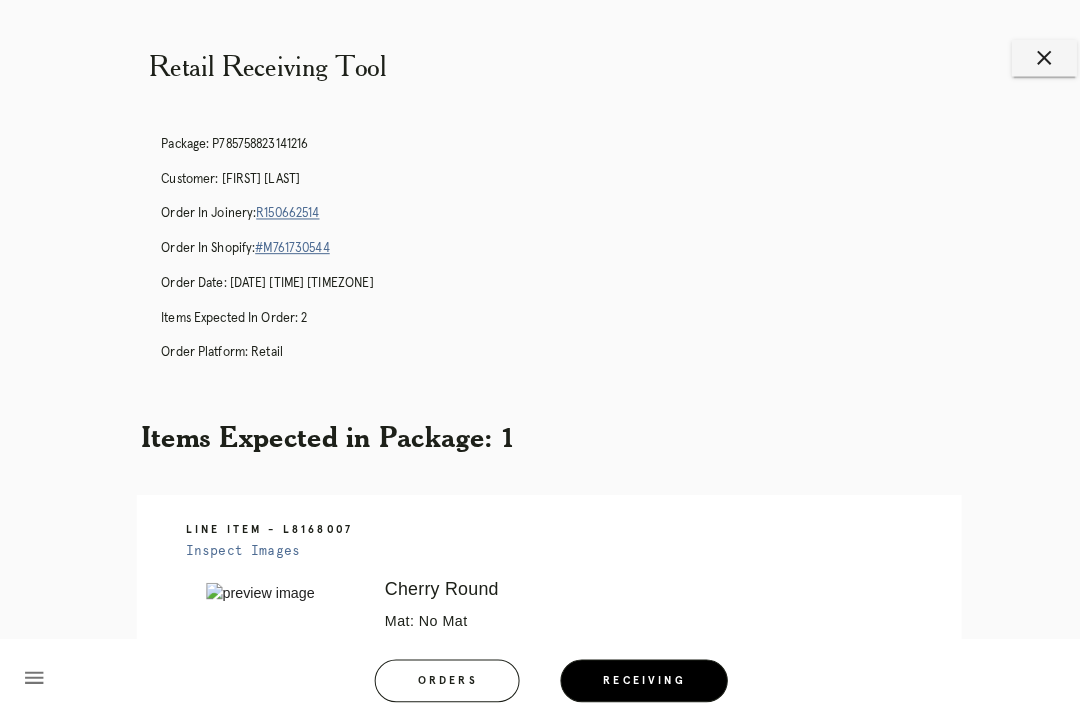 click on "close" at bounding box center [1023, 57] 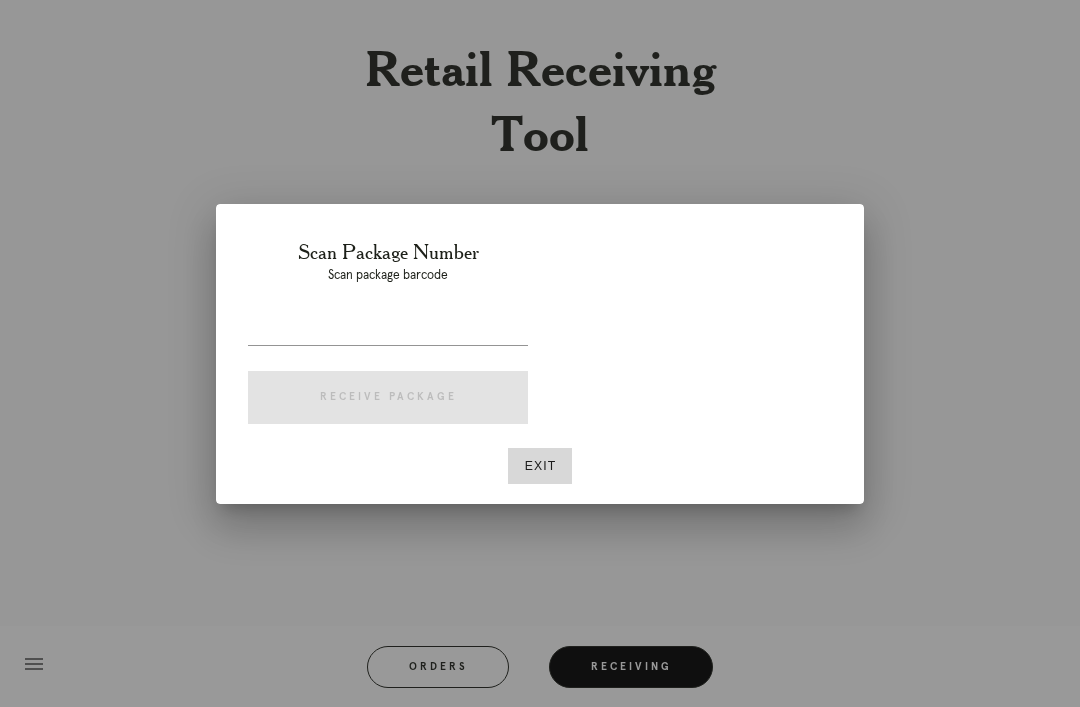 scroll, scrollTop: 0, scrollLeft: 0, axis: both 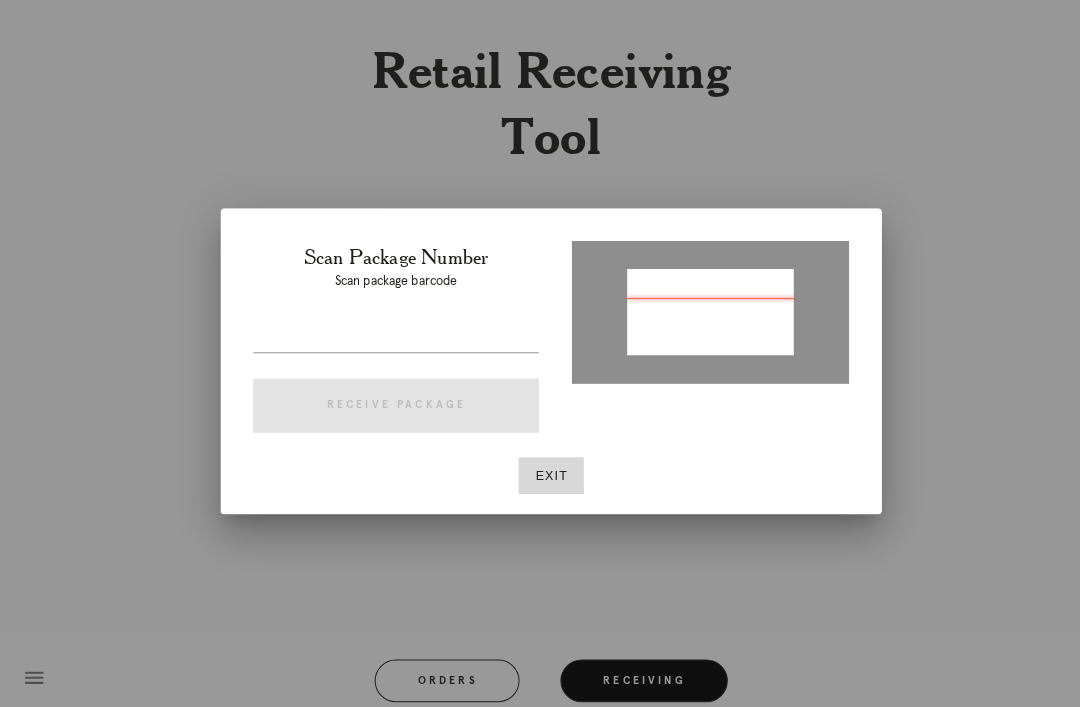 type on "P139233678099007" 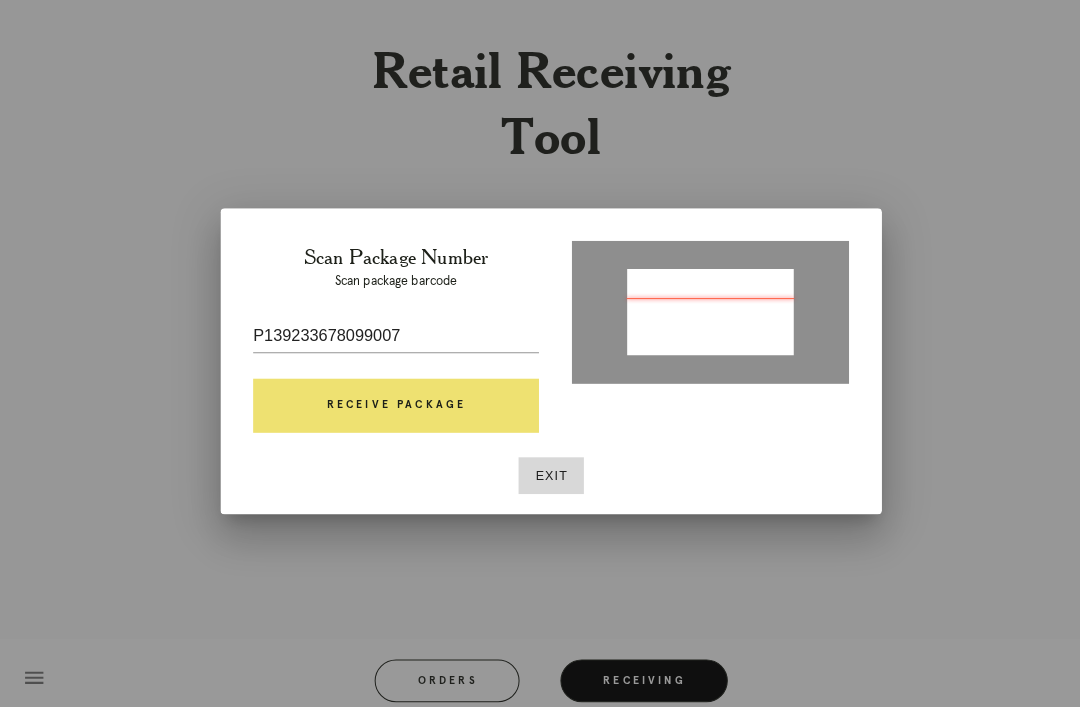 click on "Receive Package" at bounding box center (388, 398) 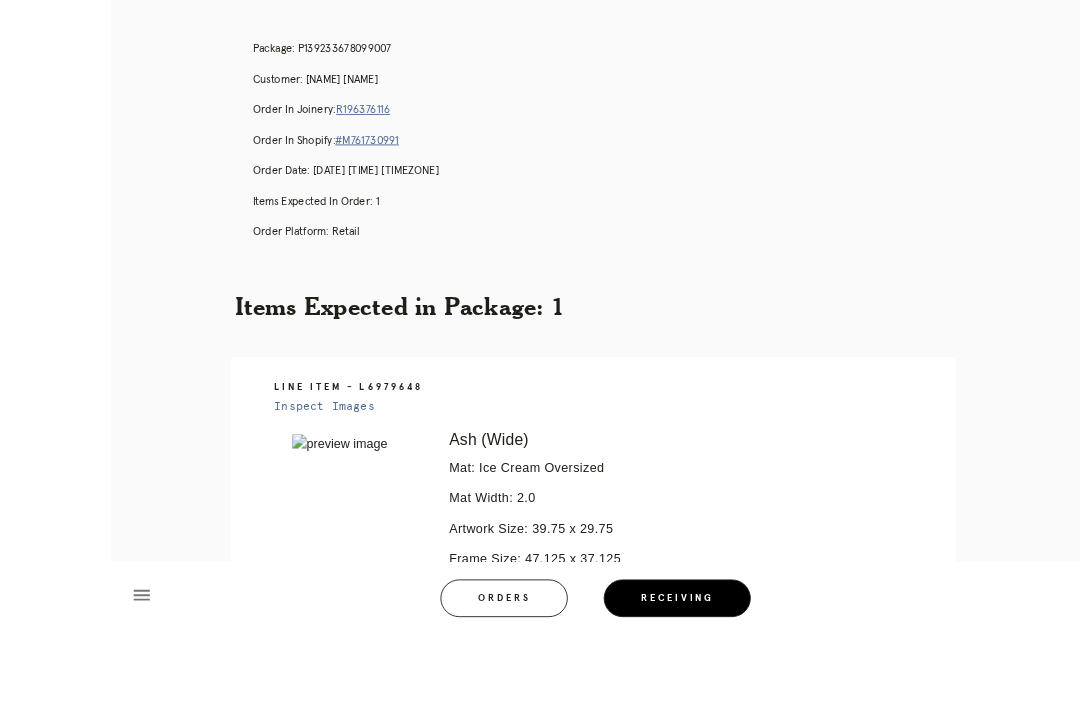 scroll, scrollTop: 224, scrollLeft: 0, axis: vertical 